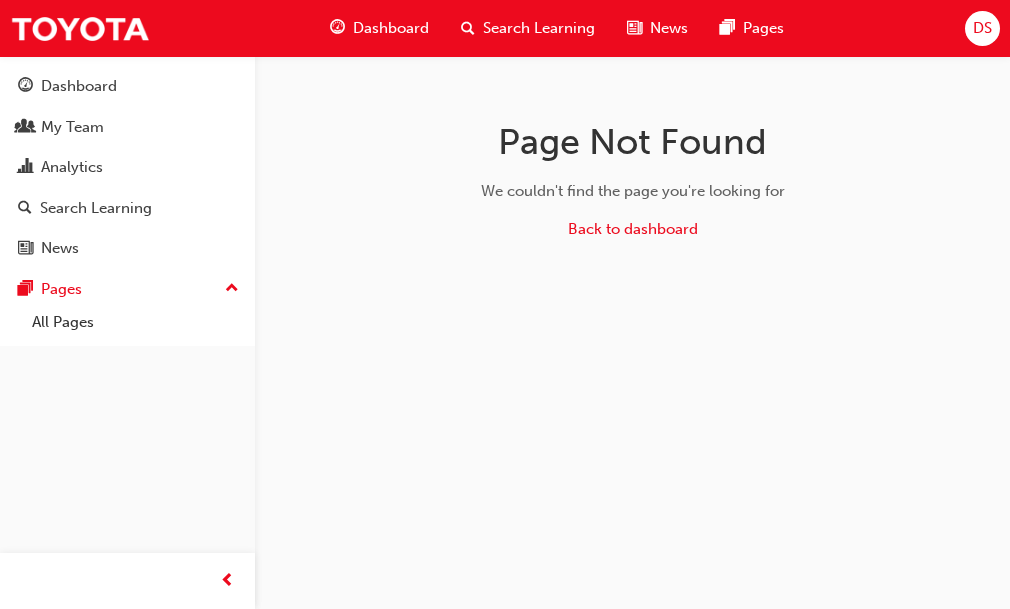 scroll, scrollTop: 0, scrollLeft: 0, axis: both 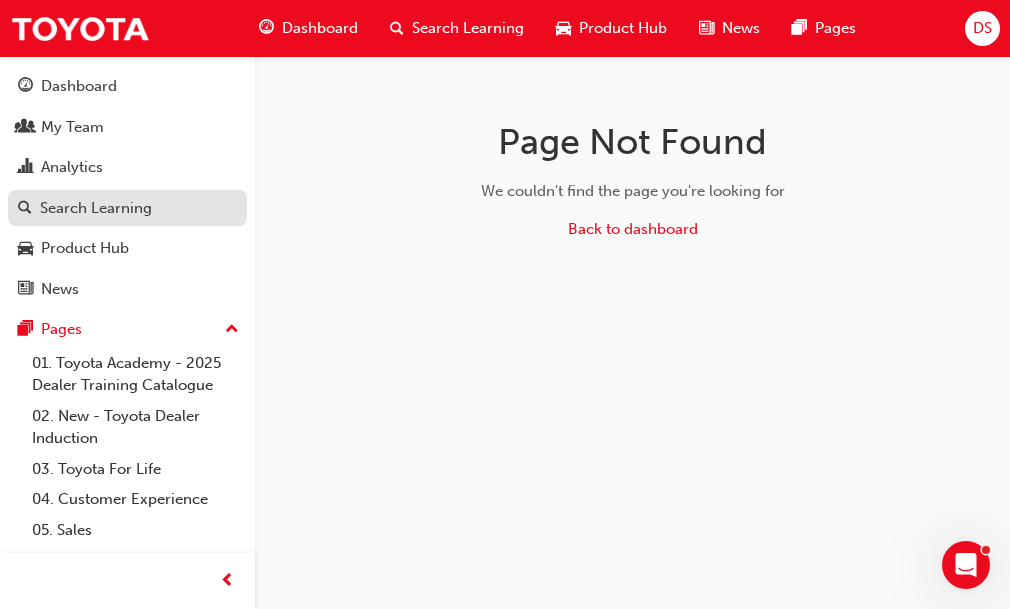 click on "Search Learning" at bounding box center [96, 208] 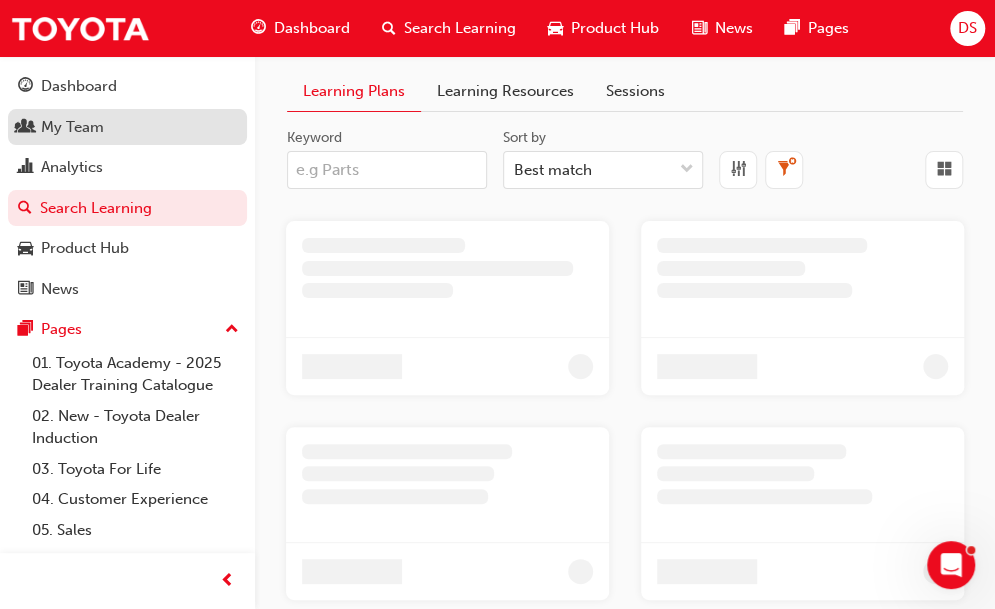 click on "My Team" at bounding box center [72, 127] 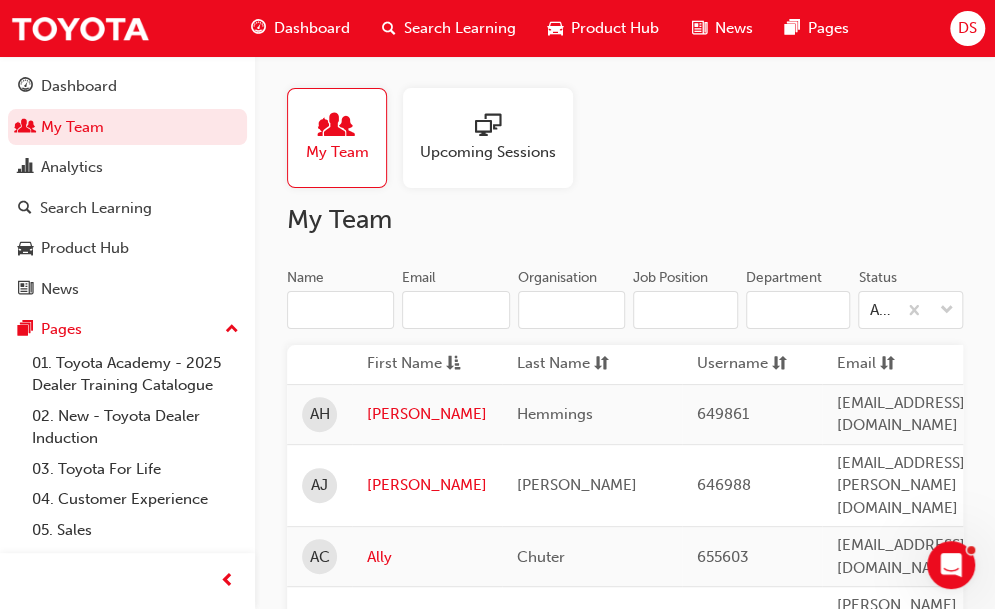click on "Name" at bounding box center (340, 310) 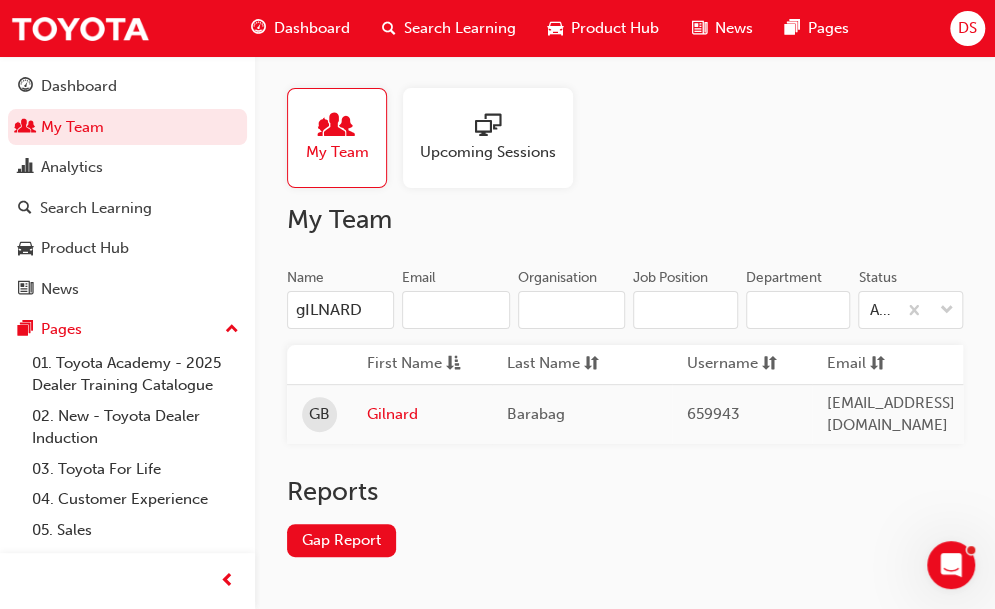 type on "gILNARD" 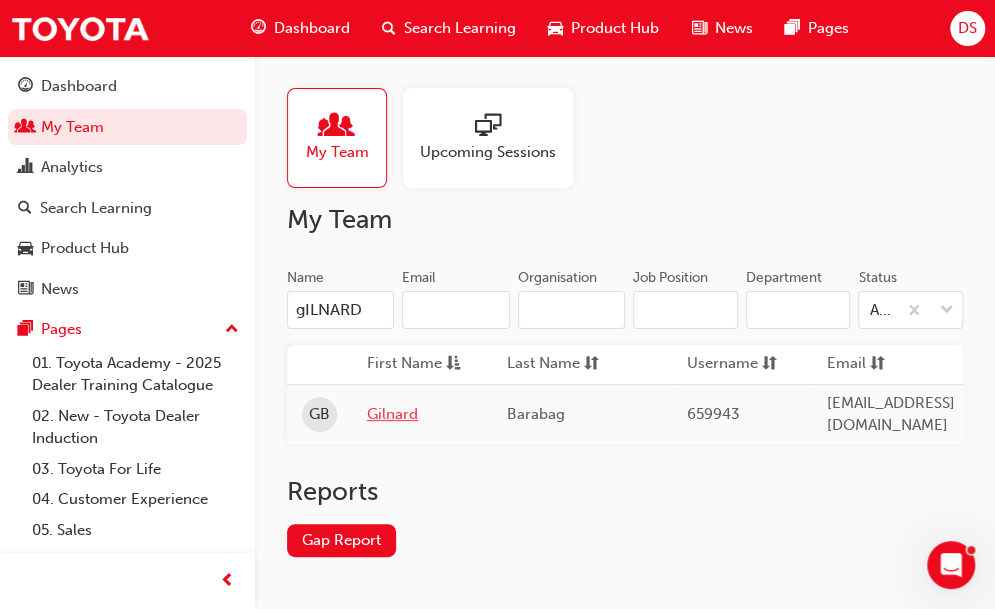 click on "Gilnard" at bounding box center (422, 414) 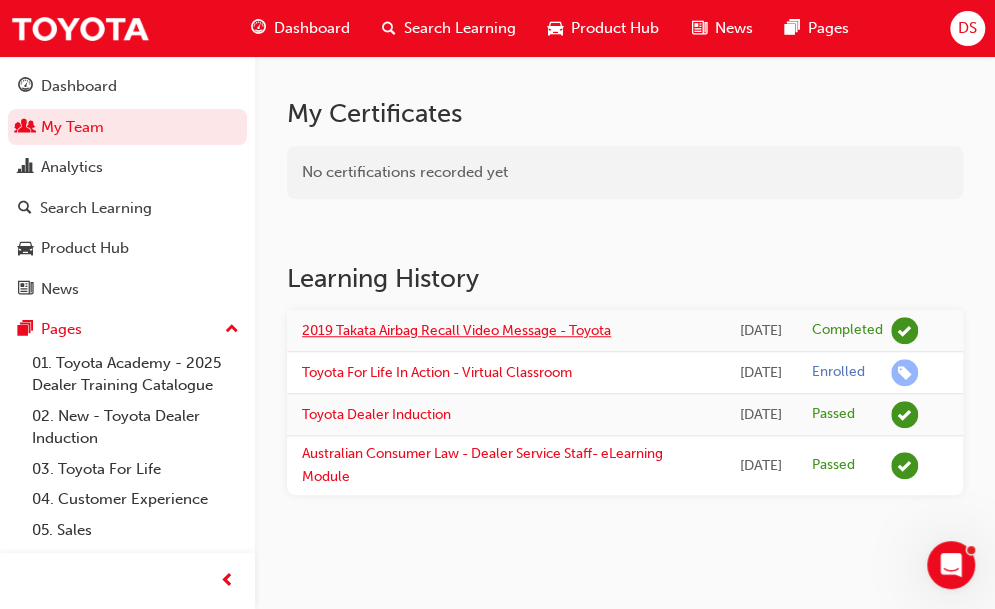 scroll, scrollTop: 773, scrollLeft: 0, axis: vertical 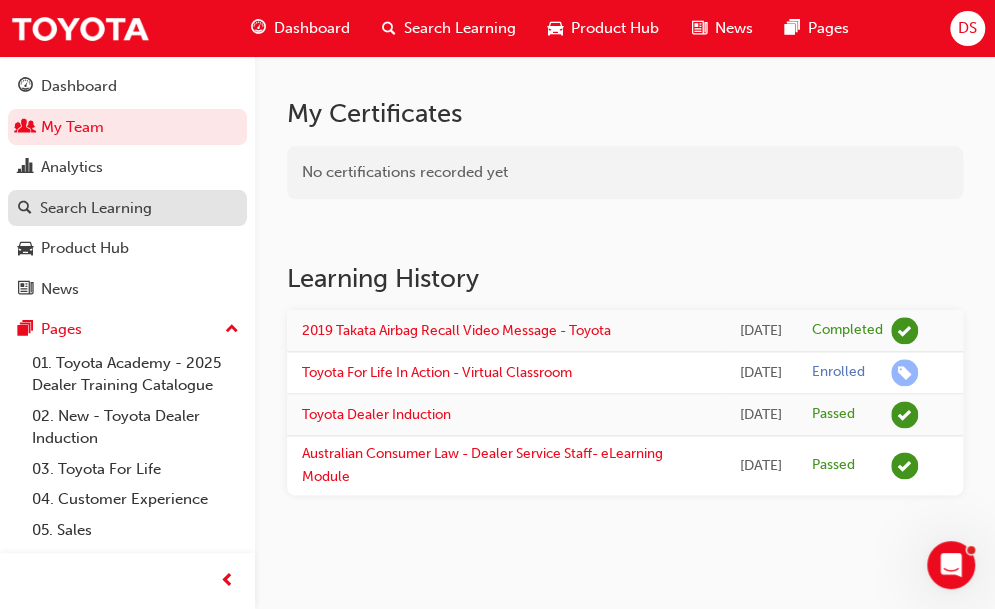 click on "Search Learning" at bounding box center [96, 208] 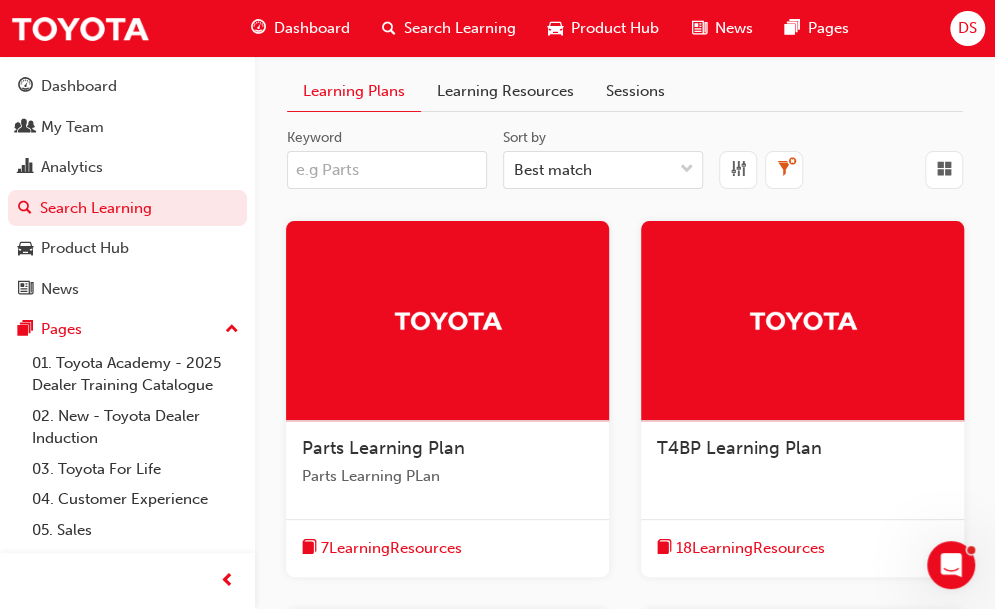 click on "Learning Resources" at bounding box center [505, 91] 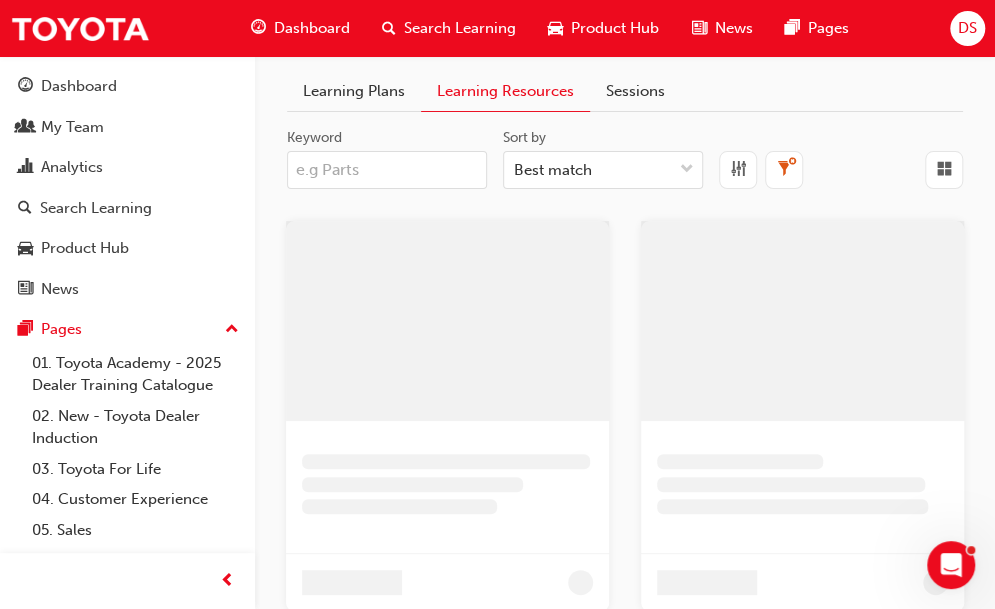 click on "Keyword" at bounding box center [387, 170] 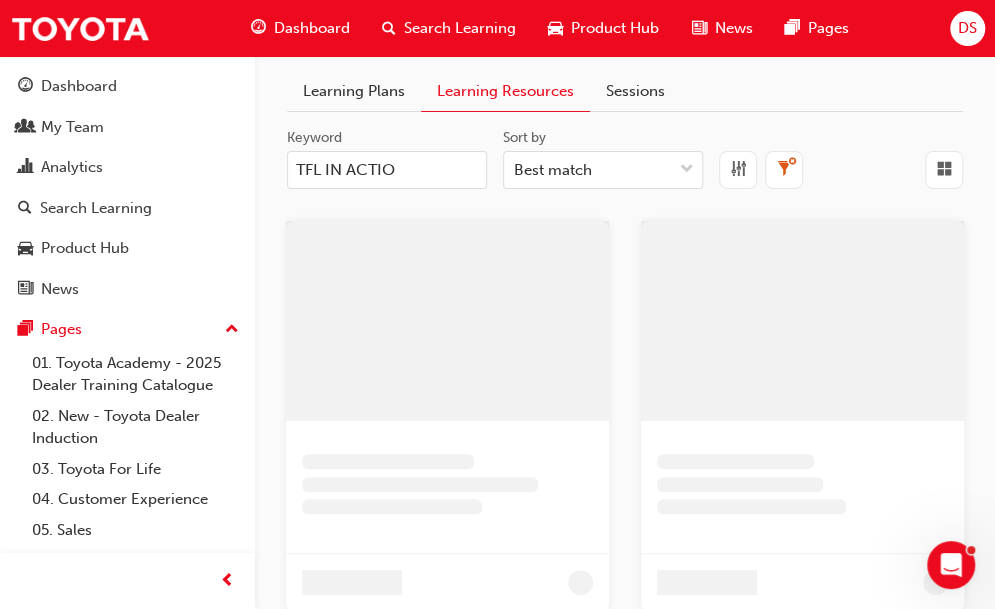 type on "TFL IN ACTION" 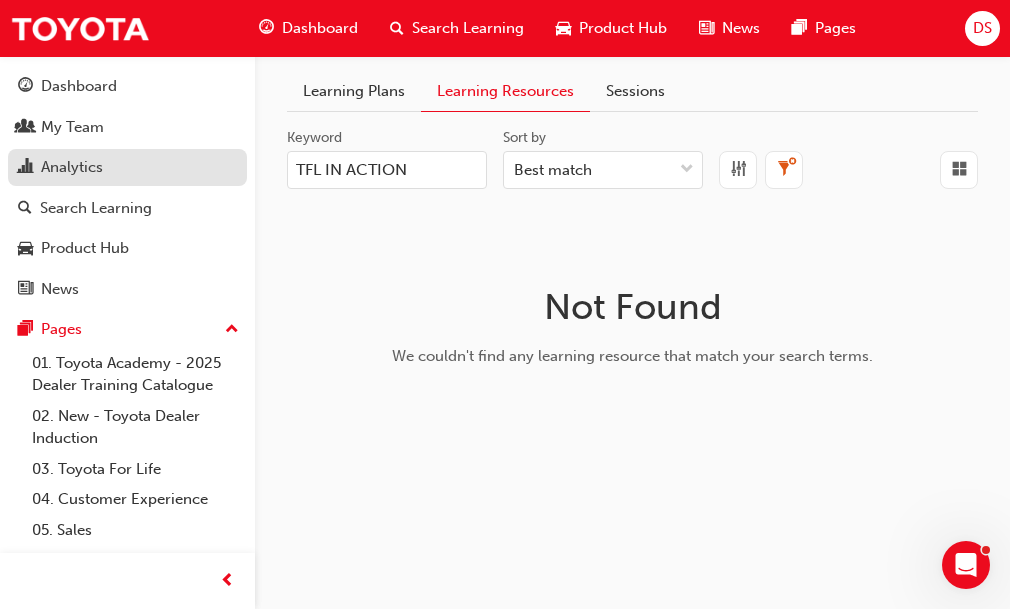 drag, startPoint x: 426, startPoint y: 171, endPoint x: 204, endPoint y: 165, distance: 222.08107 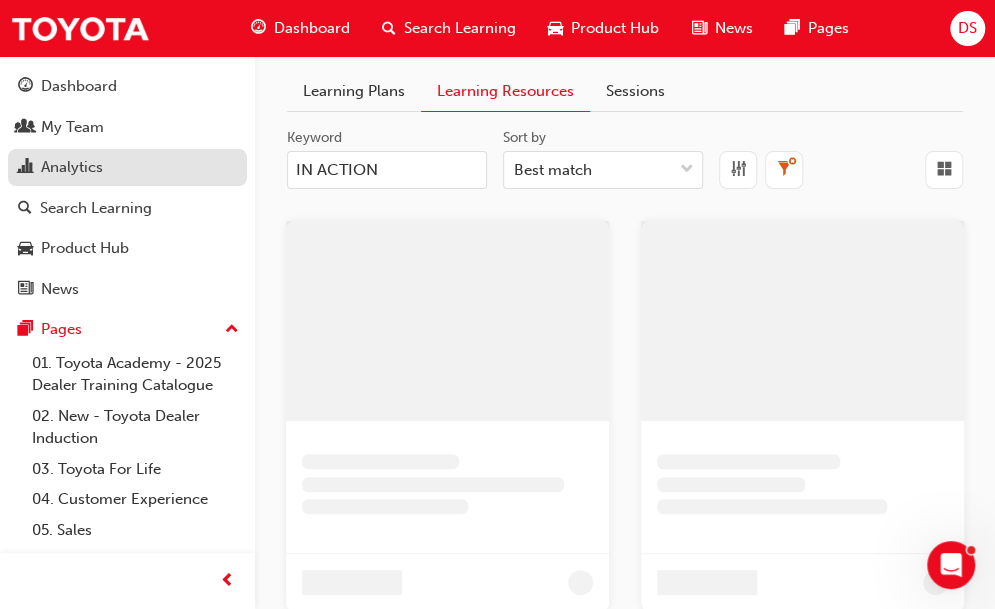 type on "IN ACTION" 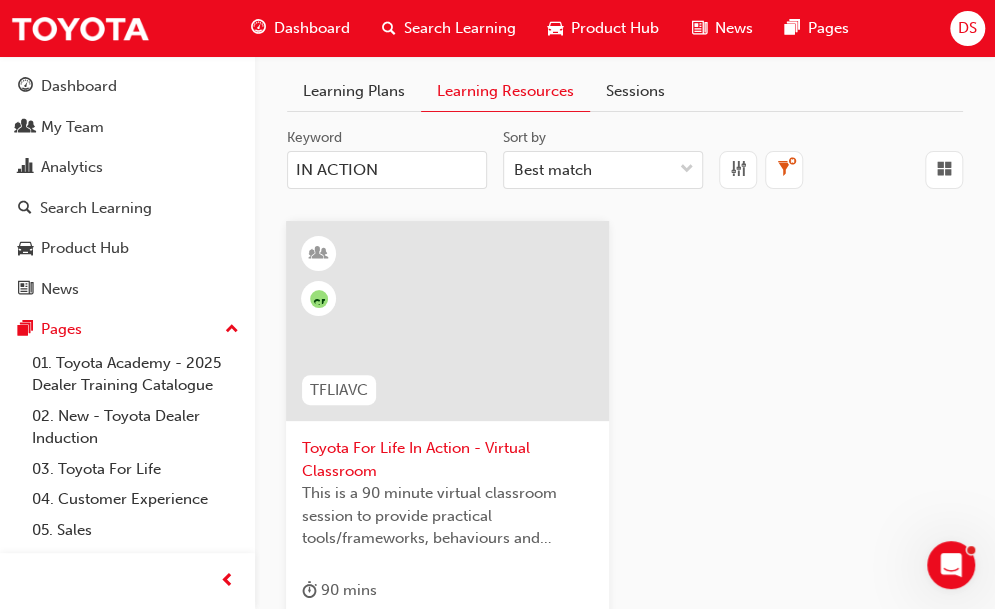 click on "Toyota For Life In Action - Virtual Classroom" at bounding box center (447, 459) 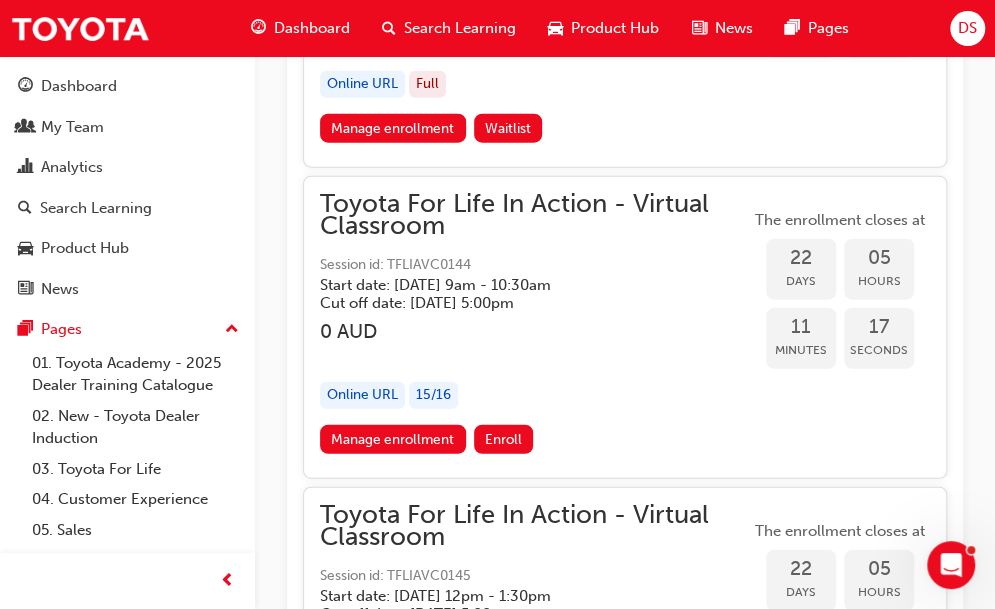 scroll, scrollTop: 10774, scrollLeft: 0, axis: vertical 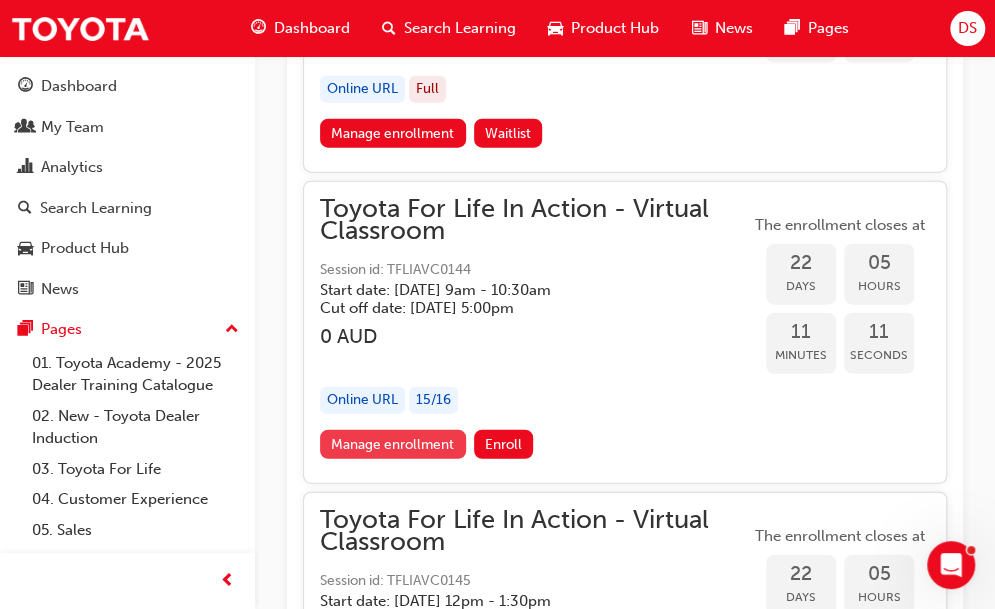 click on "Manage enrollment" at bounding box center (393, 444) 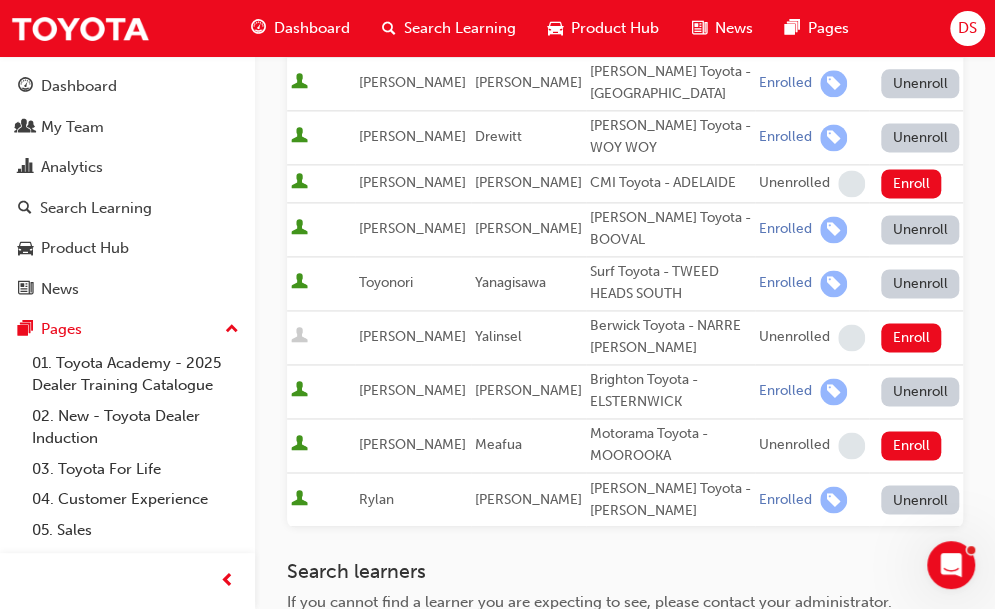 scroll, scrollTop: 1344, scrollLeft: 0, axis: vertical 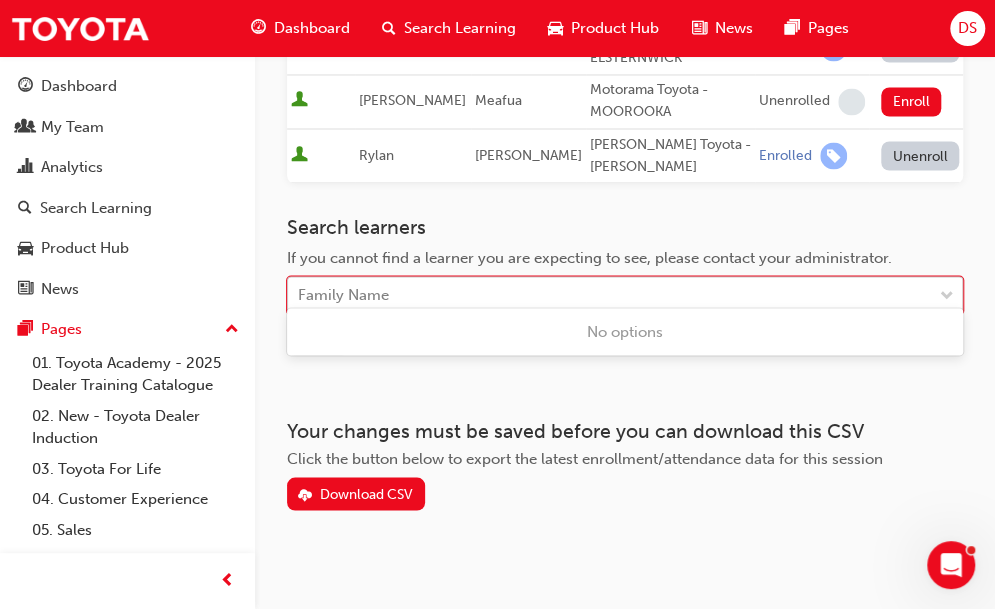click on "Family Name" at bounding box center [343, 295] 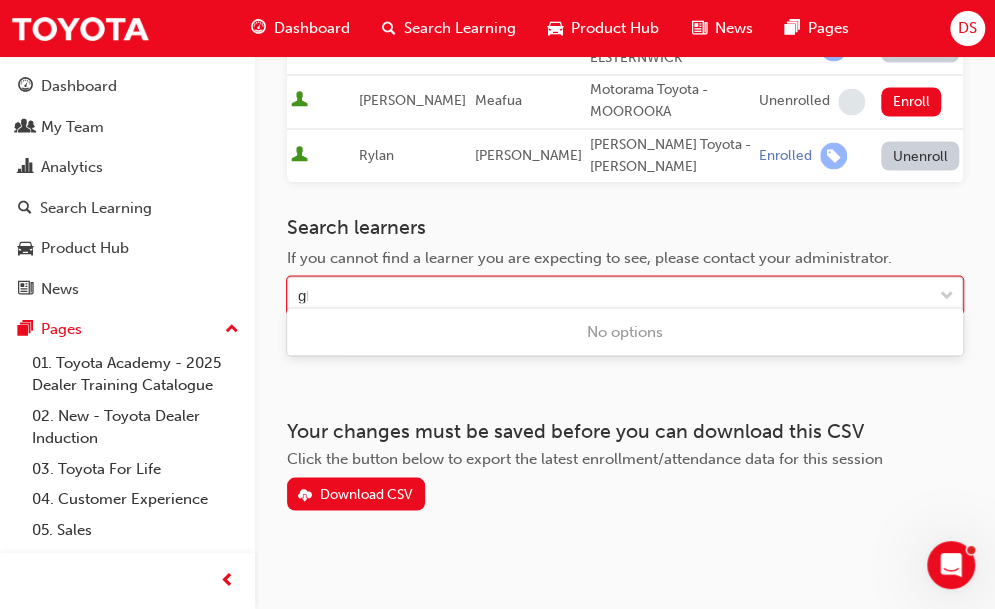 type on "gEE" 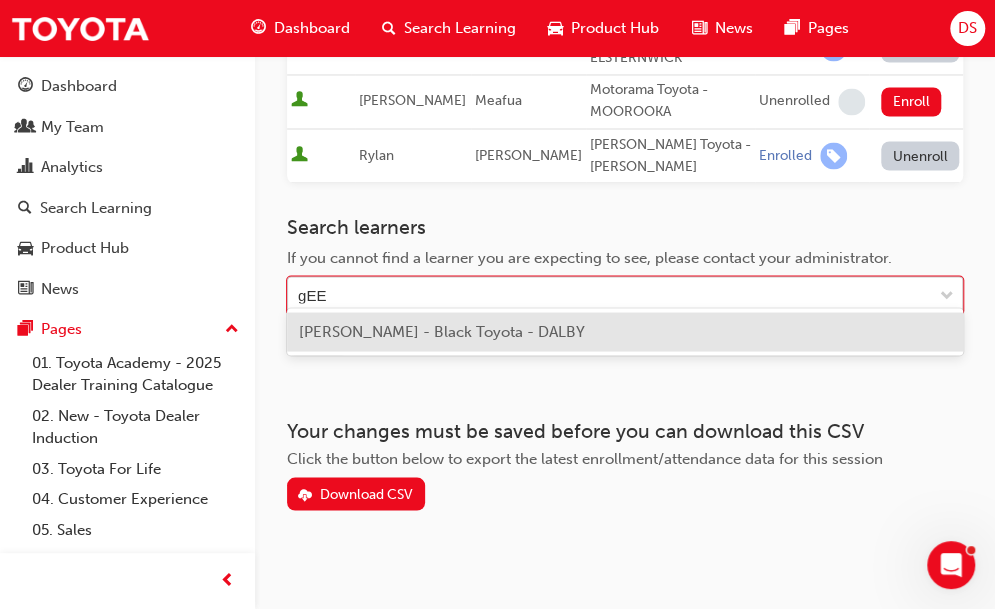 click on "[PERSON_NAME] - Black Toyota - DALBY" at bounding box center (442, 331) 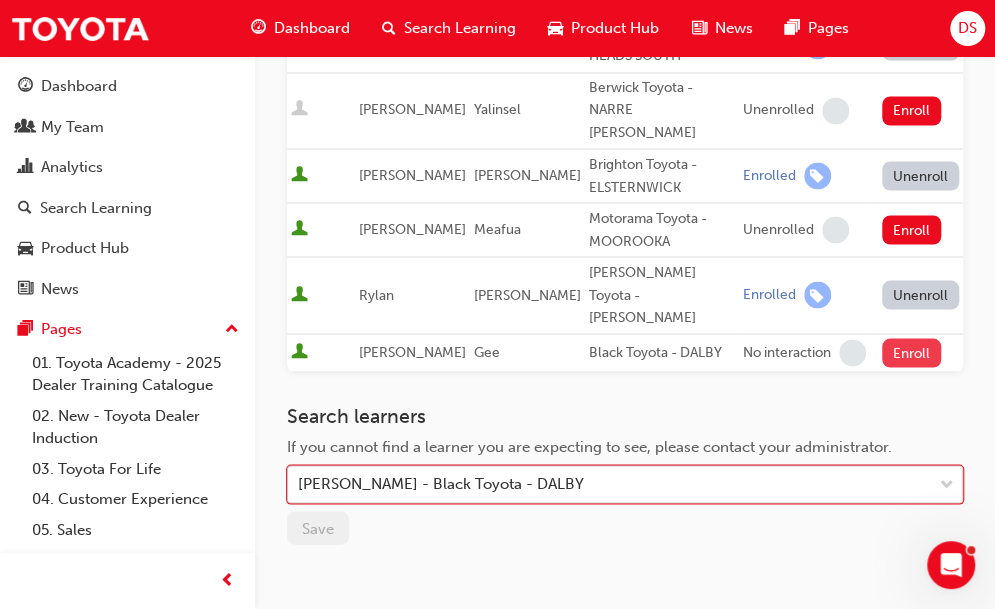 click on "Enroll" at bounding box center [912, 352] 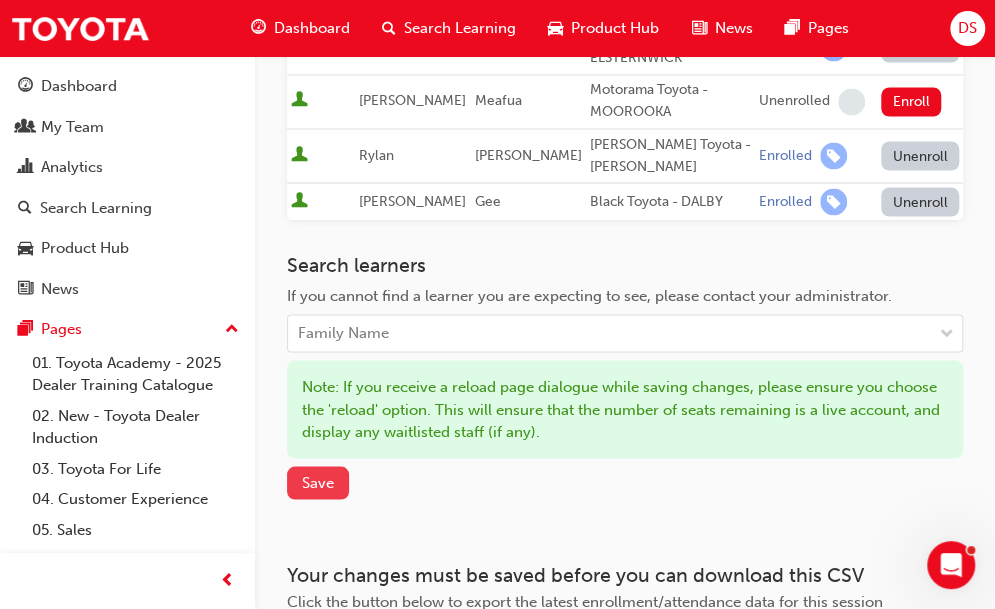 click on "Save" at bounding box center (318, 482) 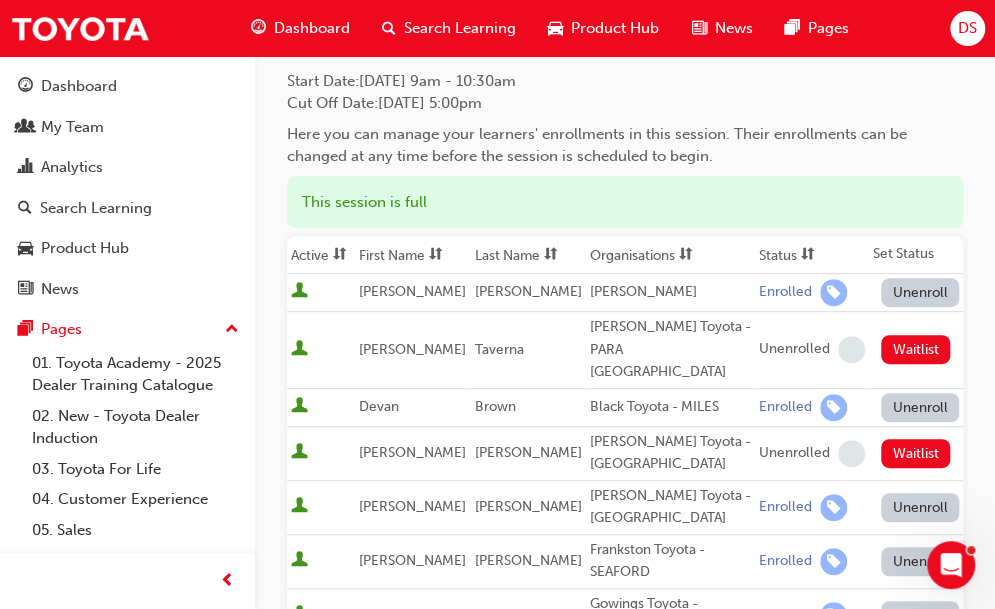 scroll, scrollTop: 0, scrollLeft: 0, axis: both 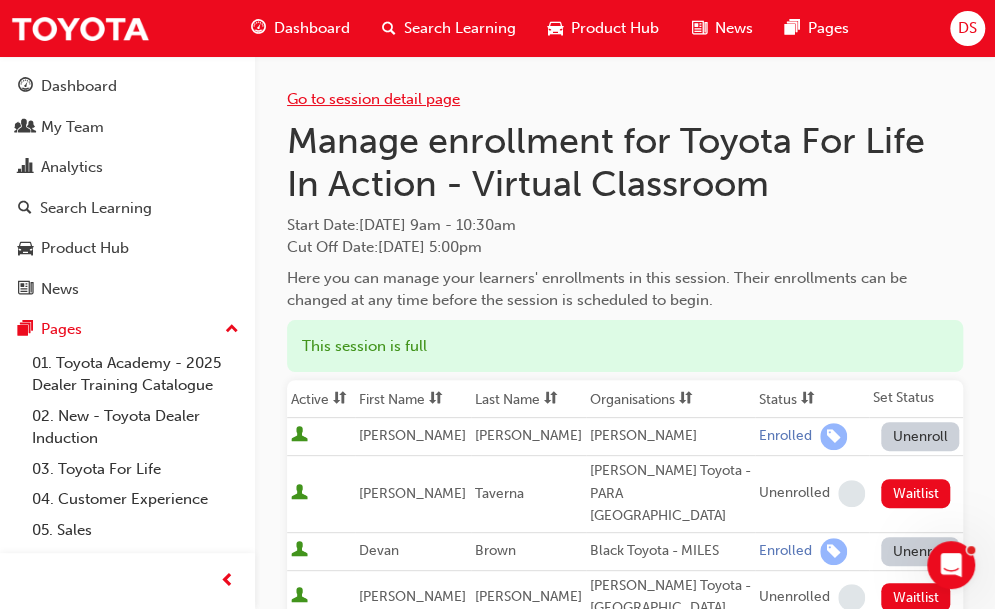 click on "Go to session detail page" at bounding box center (373, 99) 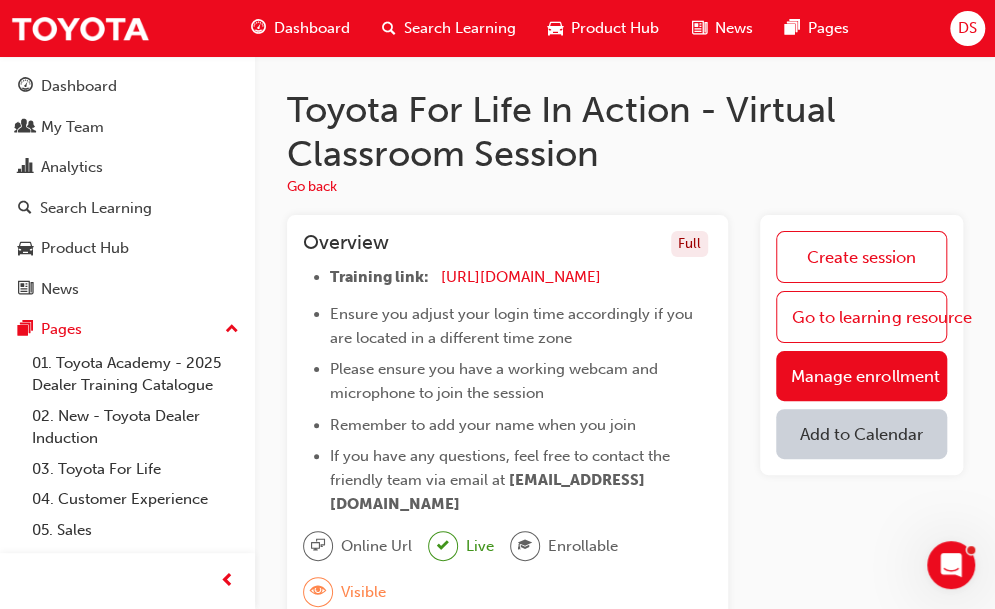 click on "Add to Calendar" at bounding box center (861, 434) 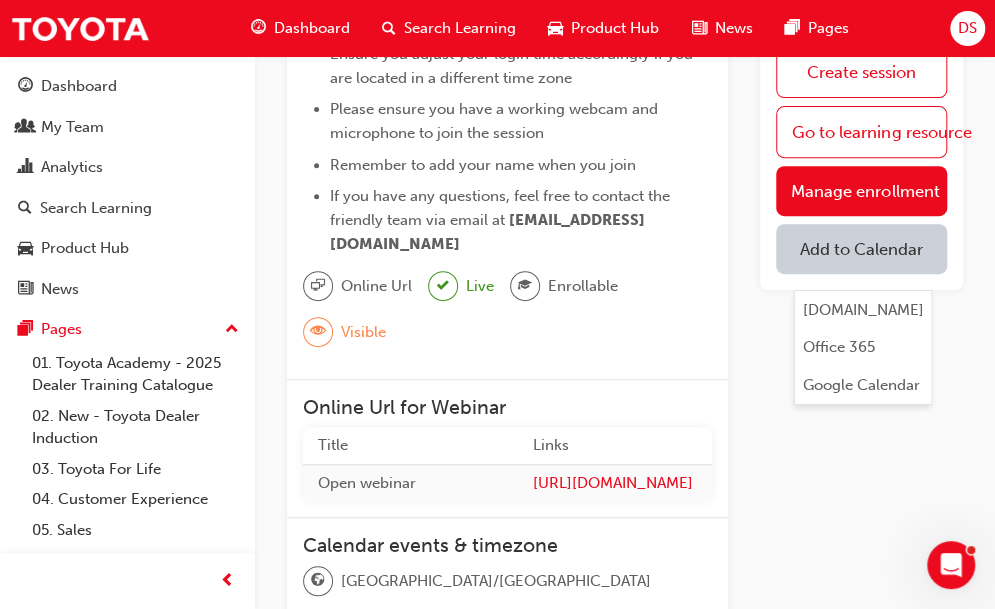 scroll, scrollTop: 300, scrollLeft: 0, axis: vertical 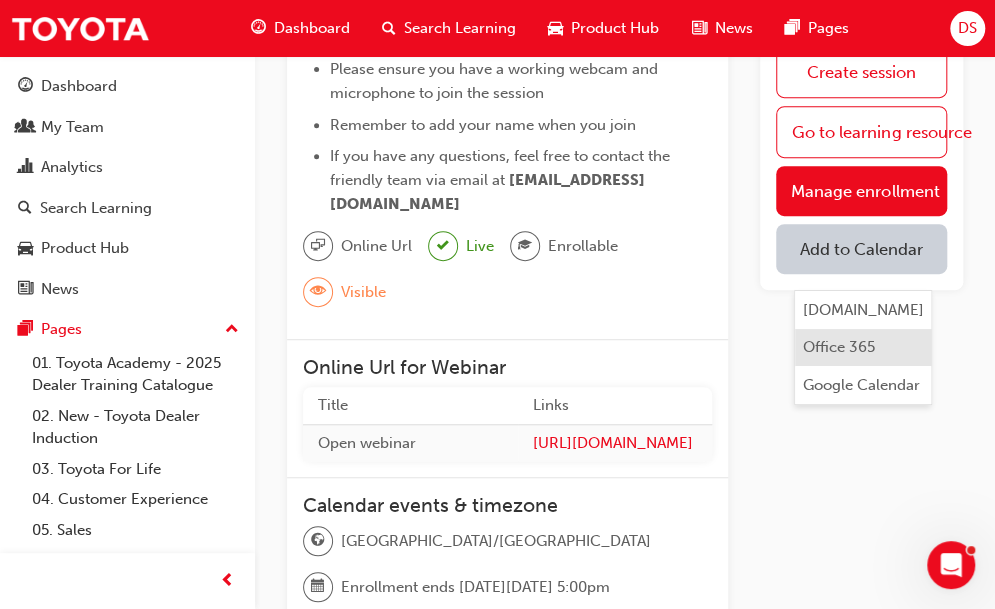 click on "Office 365" at bounding box center (839, 347) 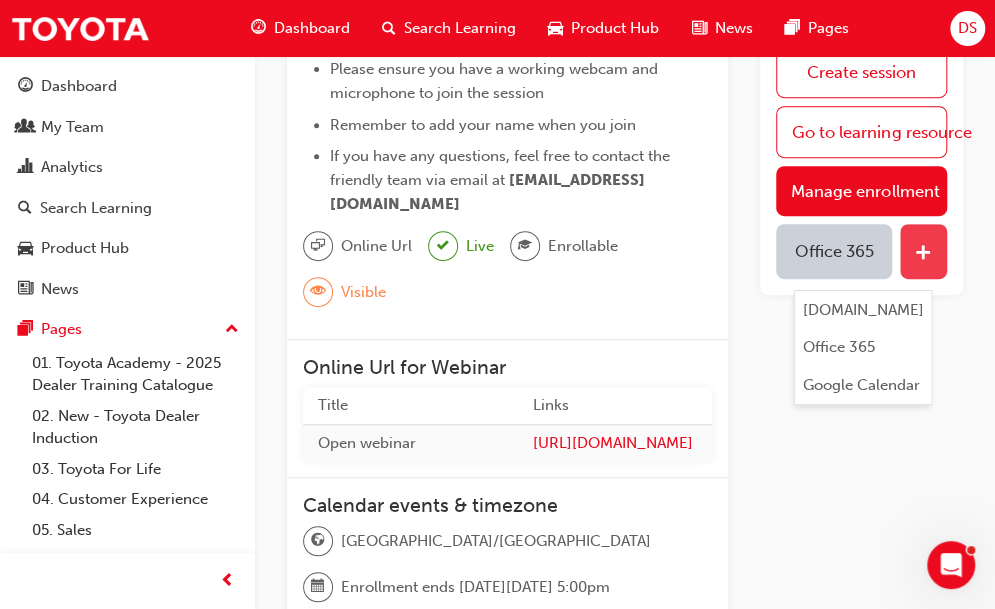 click at bounding box center (923, 251) 